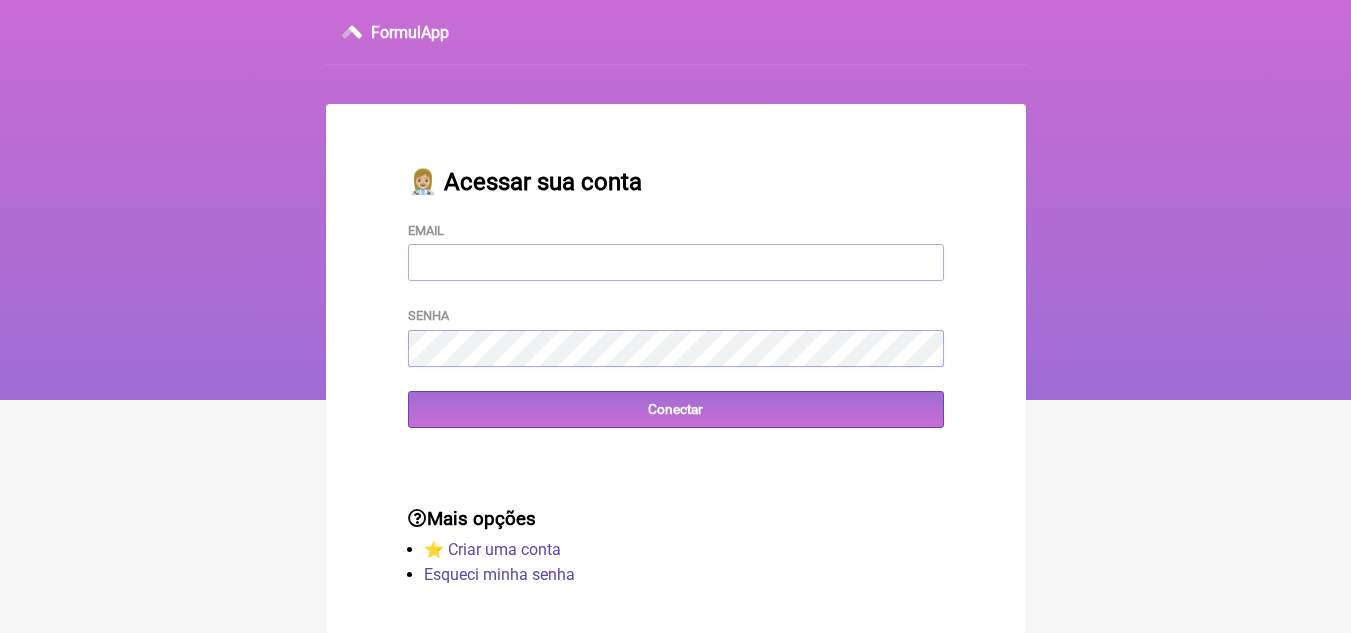 scroll, scrollTop: 0, scrollLeft: 0, axis: both 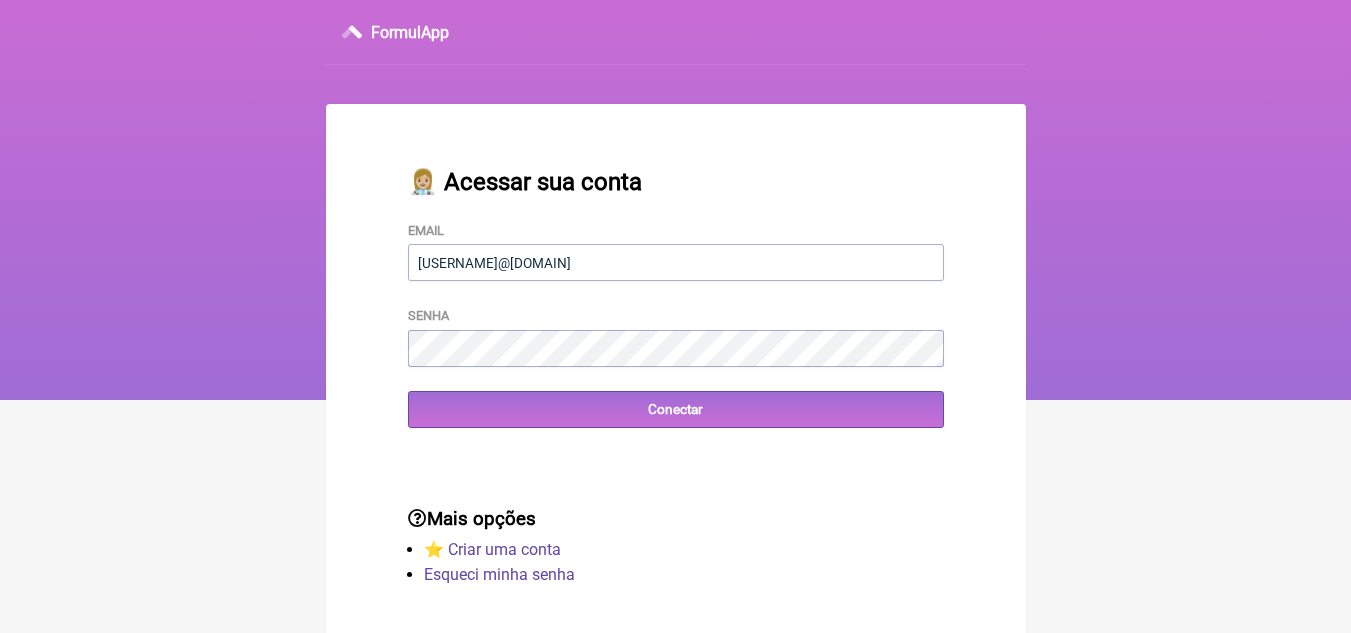 type on "[USERNAME]@[DOMAIN]" 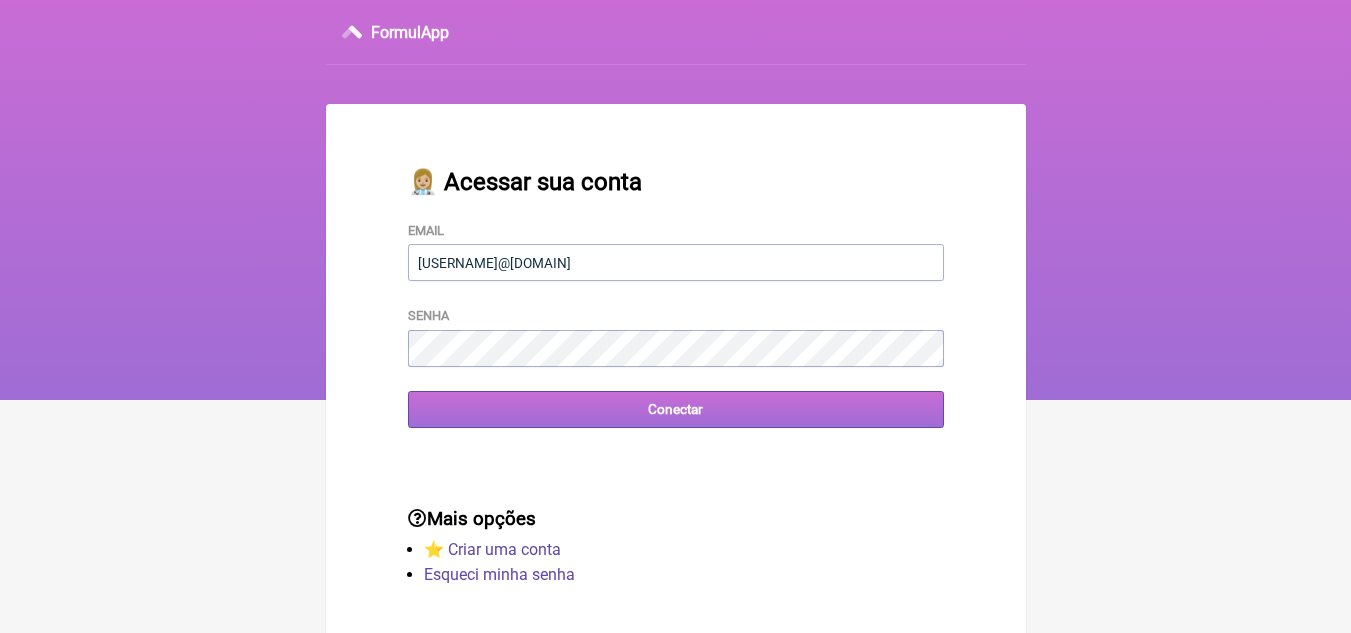 click on "Conectar" at bounding box center [676, 409] 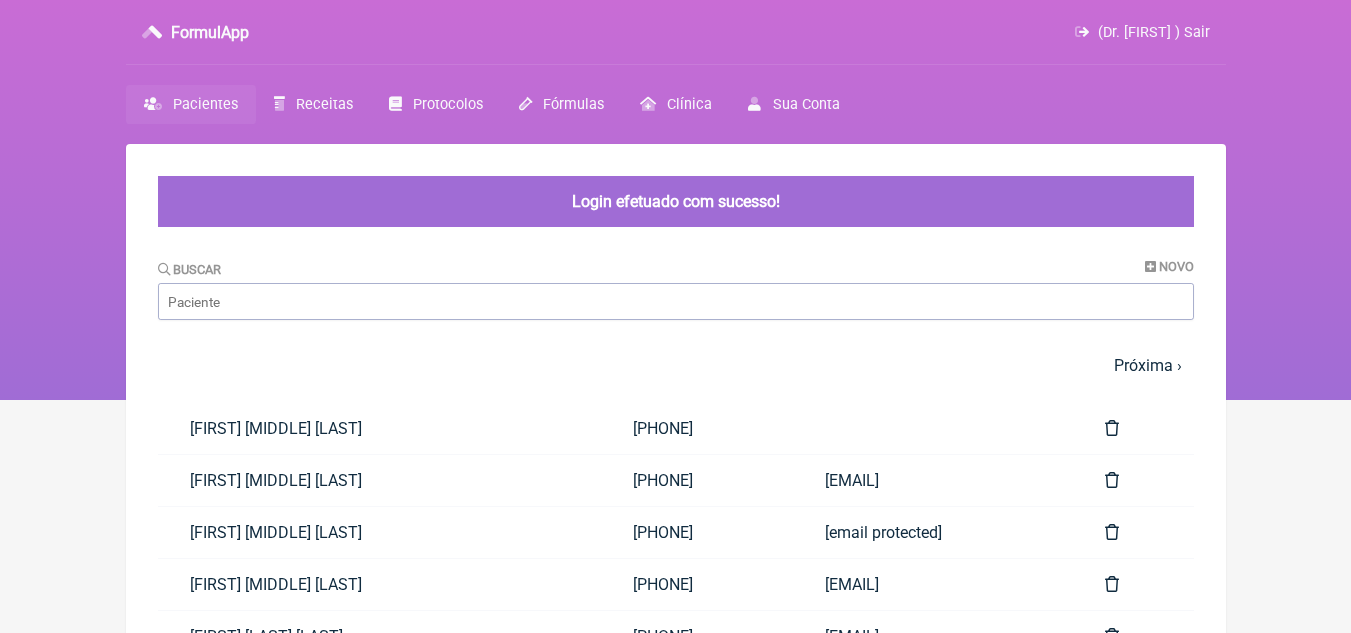 scroll, scrollTop: 0, scrollLeft: 0, axis: both 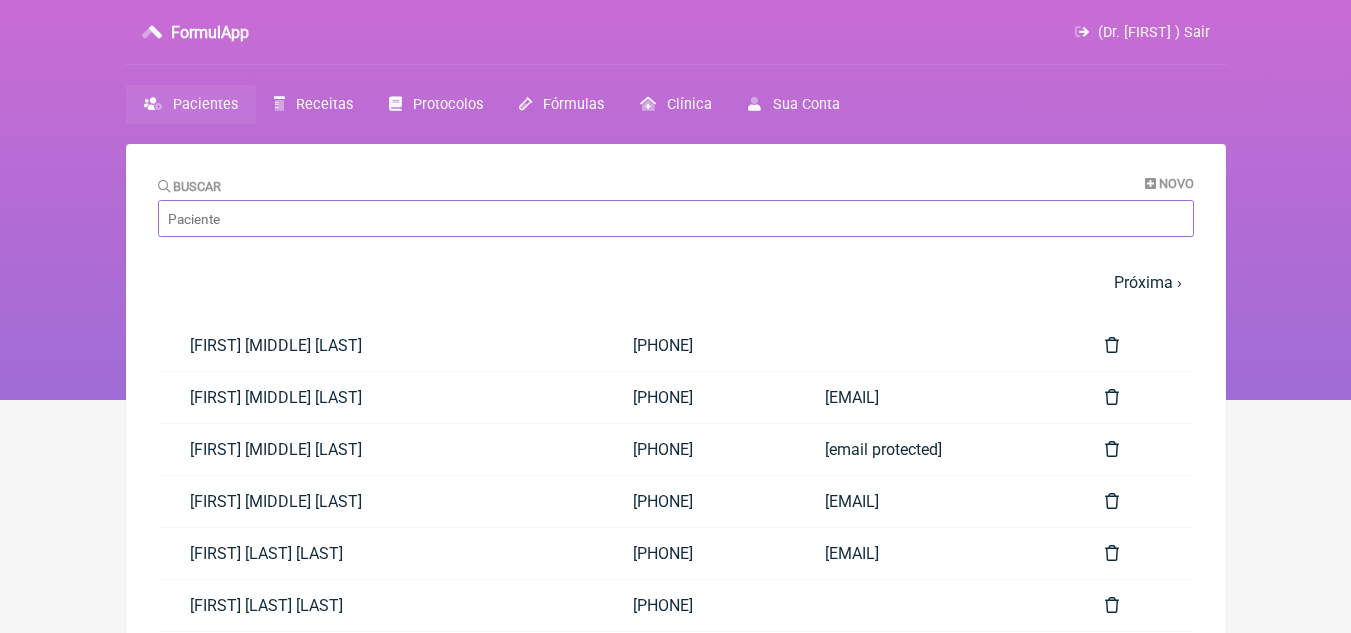 click on "Buscar" at bounding box center [676, 218] 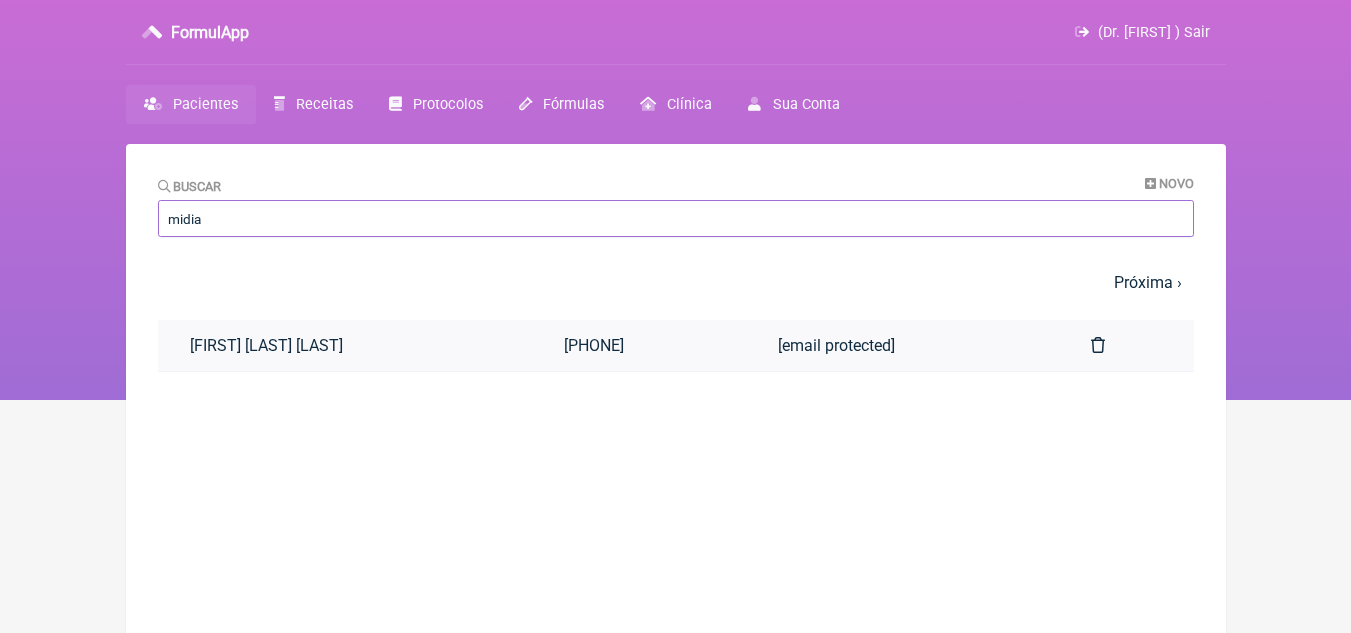 type on "midia" 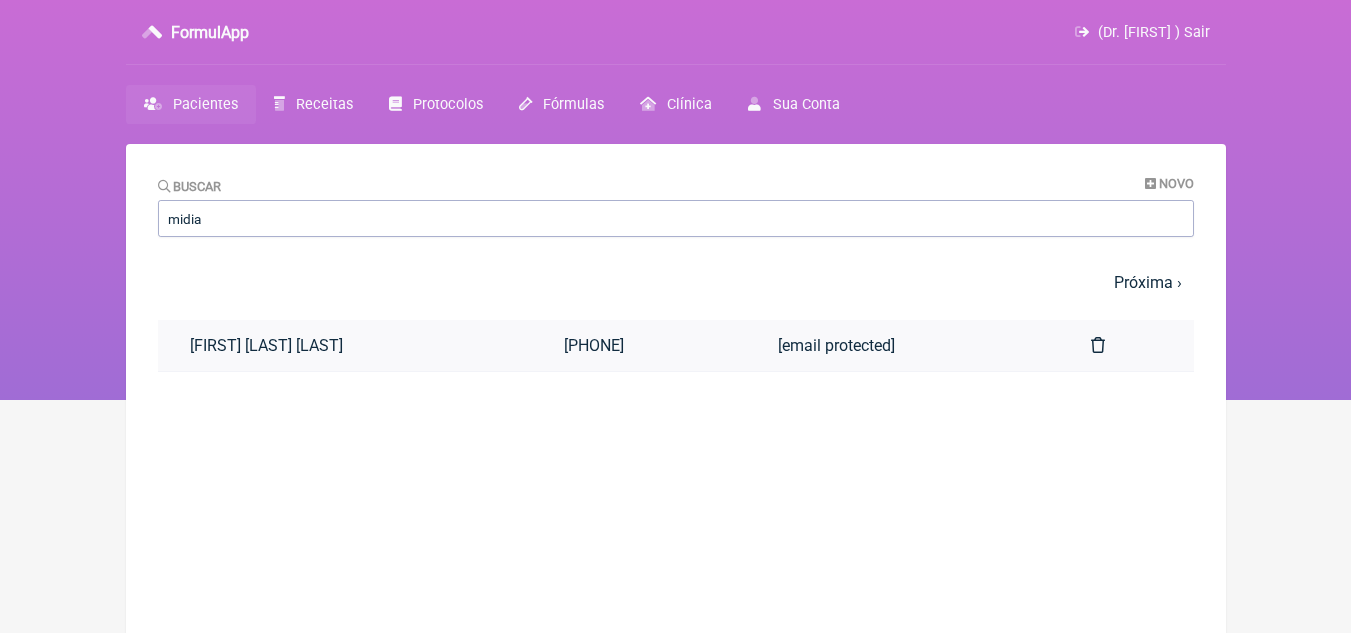 click on "[FIRST] [LAST] [LAST]" at bounding box center [345, 345] 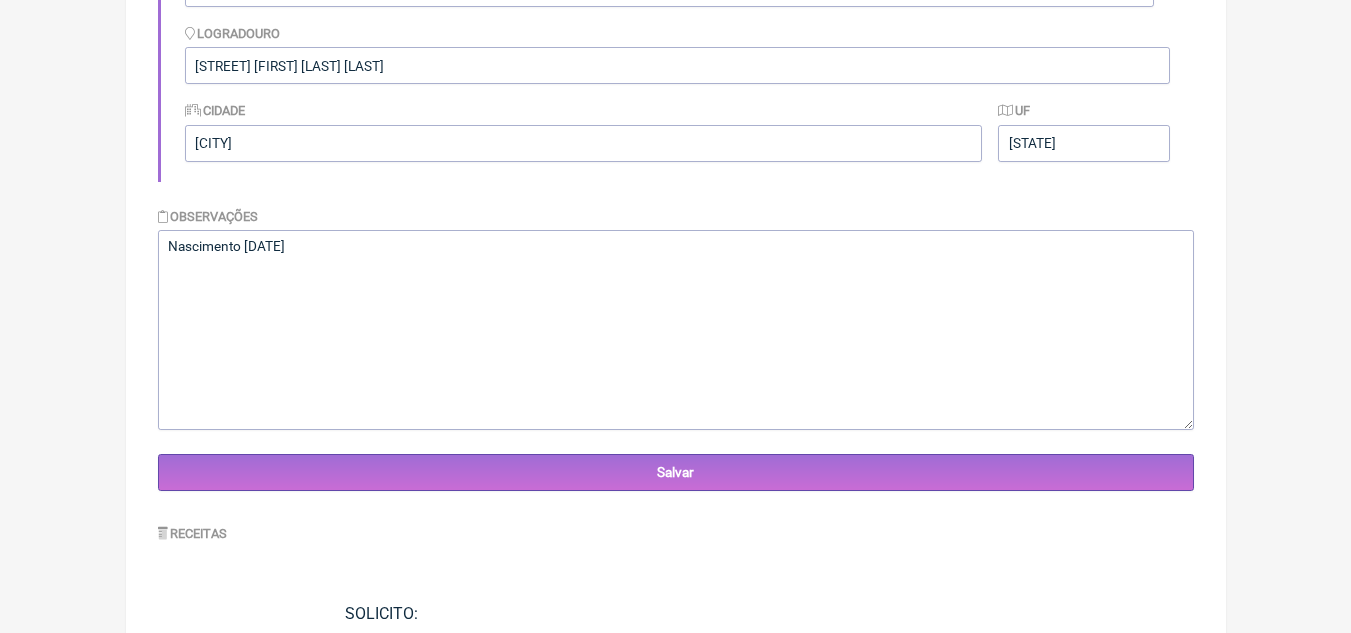 scroll, scrollTop: 500, scrollLeft: 0, axis: vertical 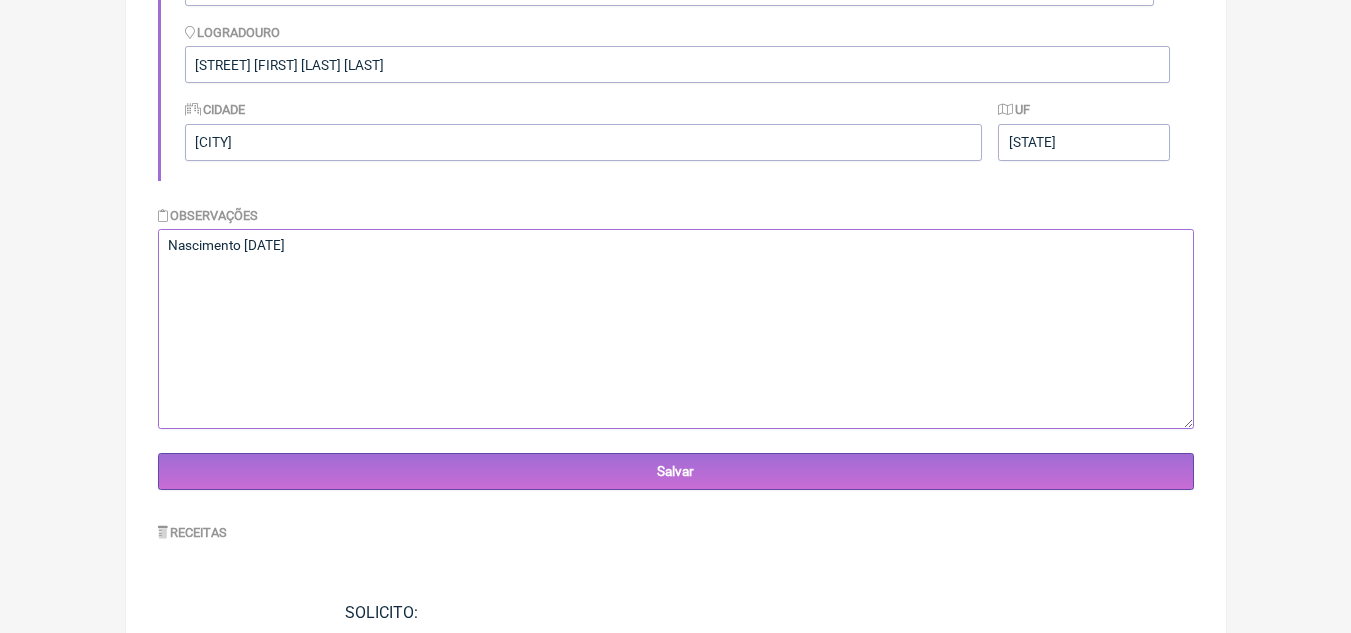 click on "Nascimento [DATE]" at bounding box center [676, 329] 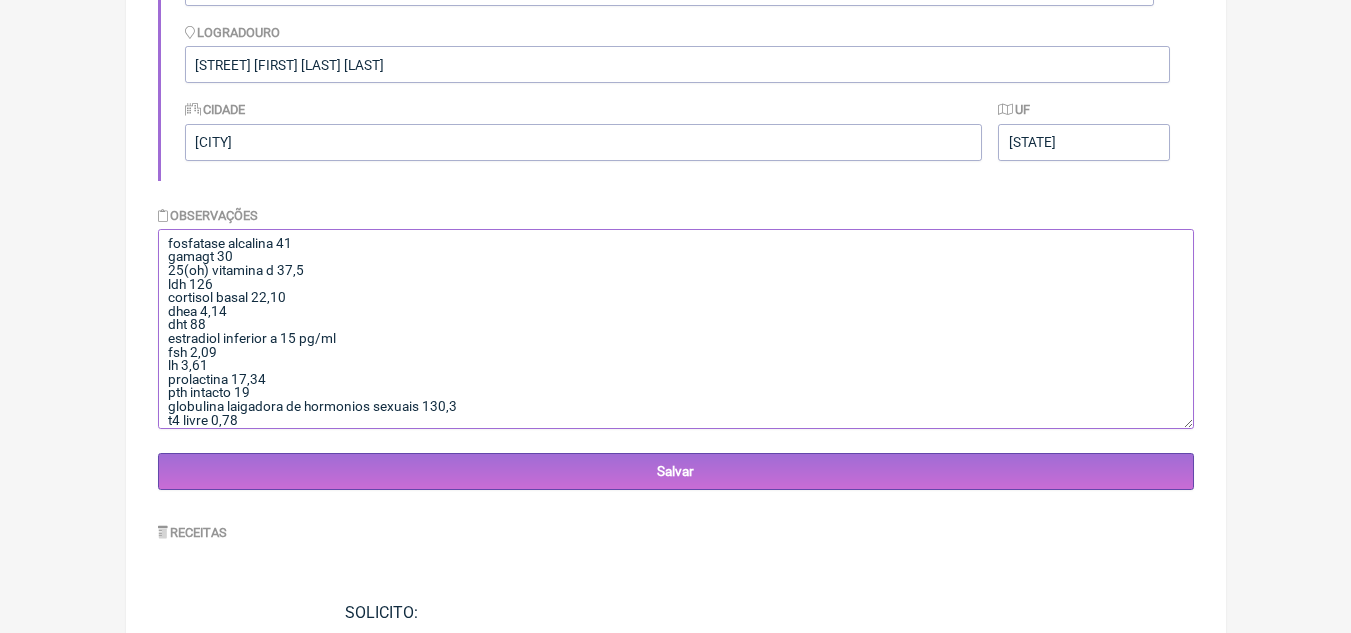 scroll, scrollTop: 71, scrollLeft: 0, axis: vertical 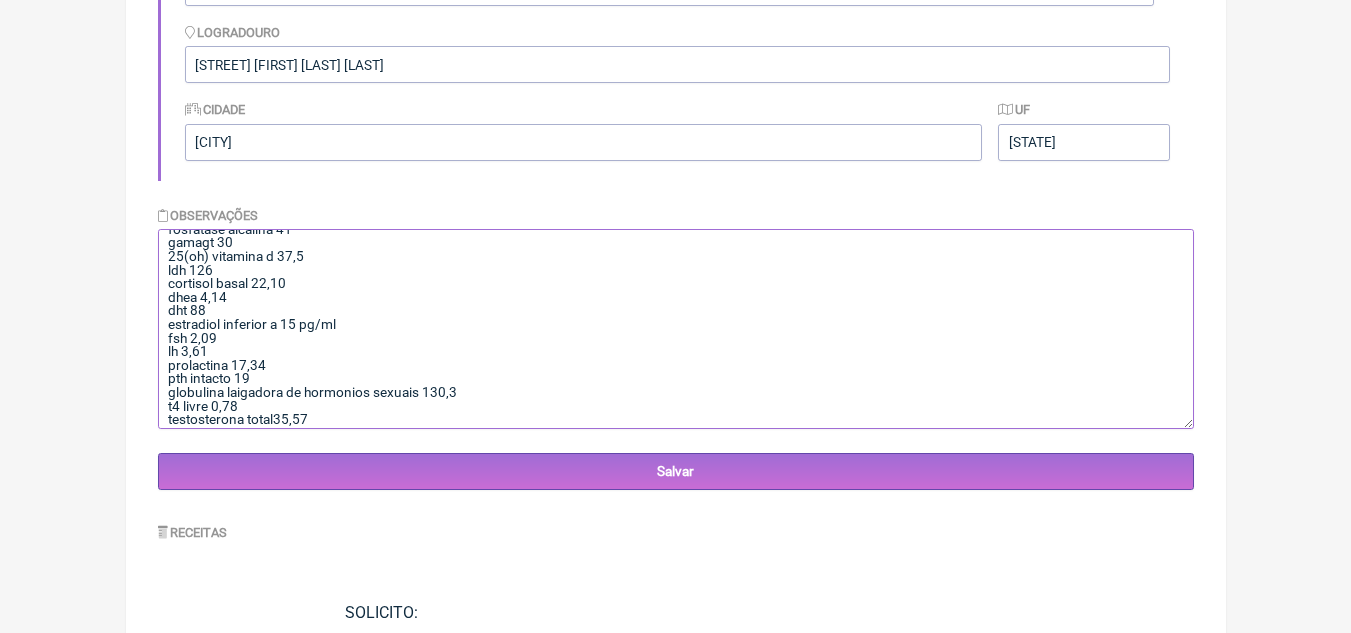 click on "Nascimento [DATE]" at bounding box center [676, 329] 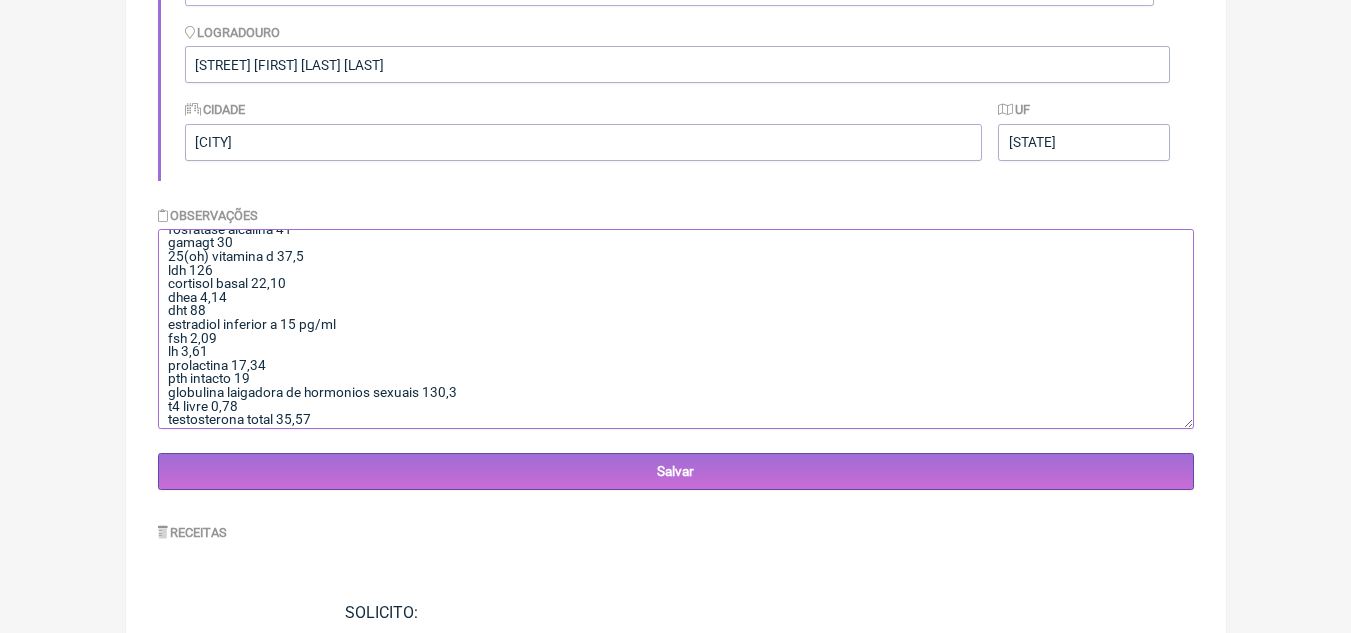 click on "Nascimento [DATE]" at bounding box center (676, 329) 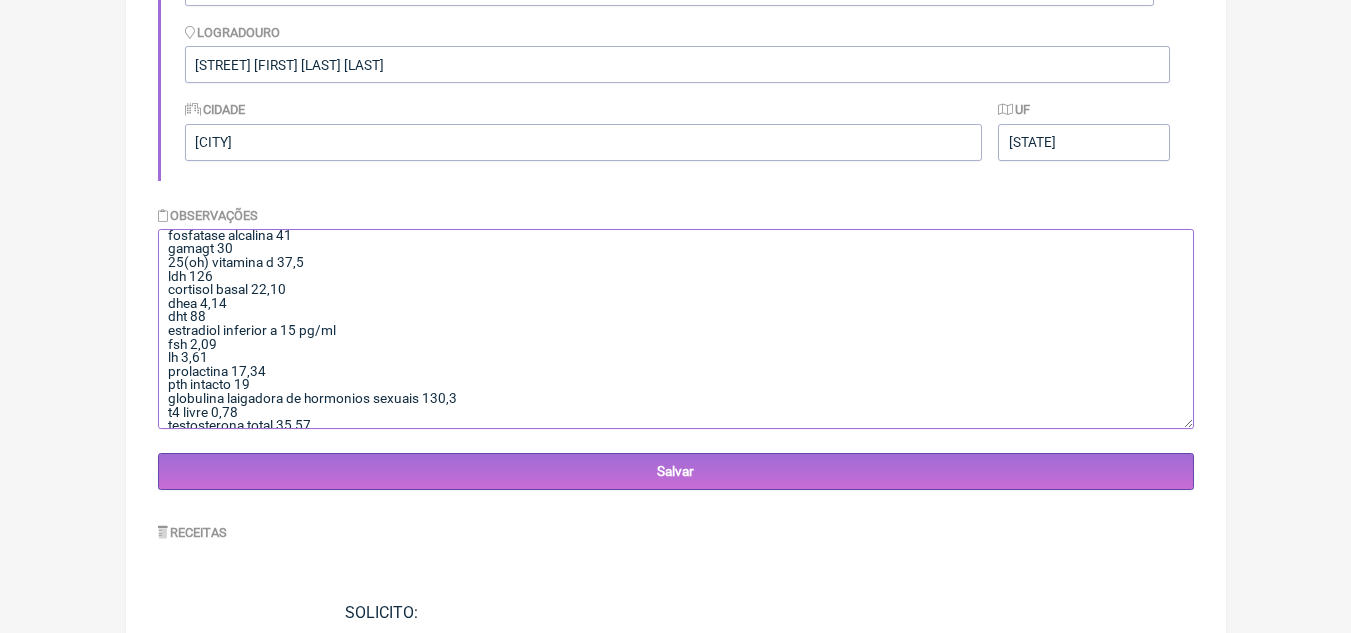 scroll, scrollTop: 0, scrollLeft: 0, axis: both 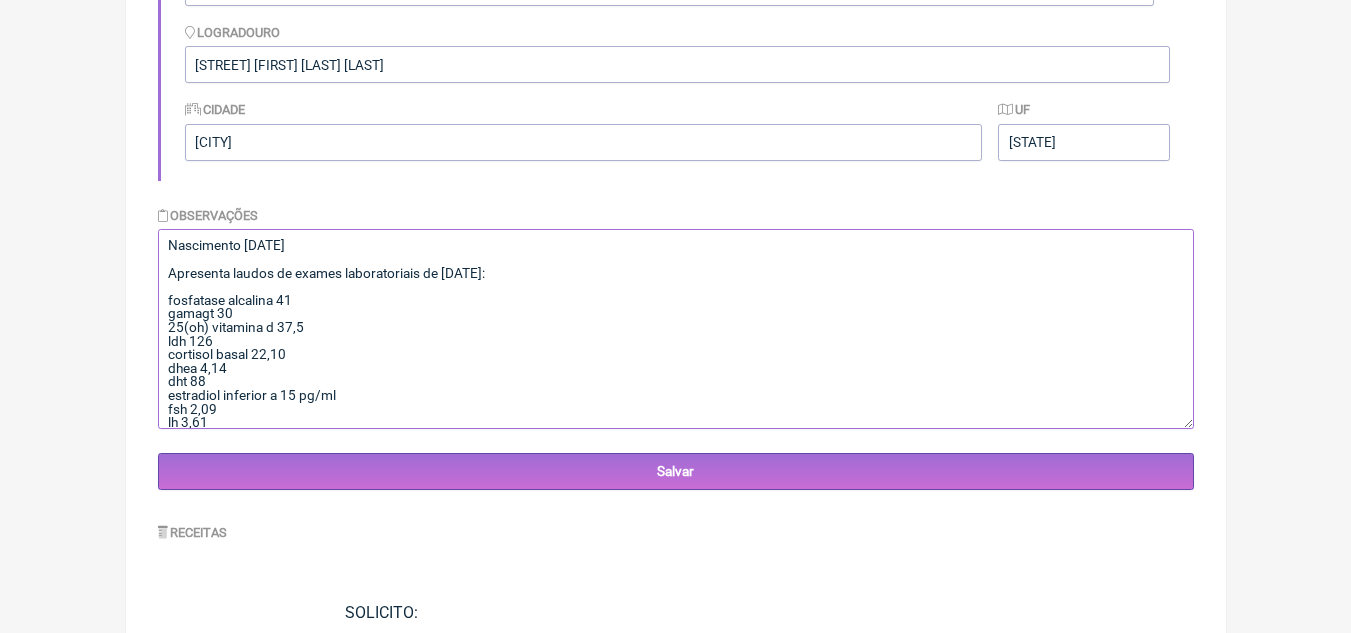 click on "Nascimento [DATE]" at bounding box center [676, 329] 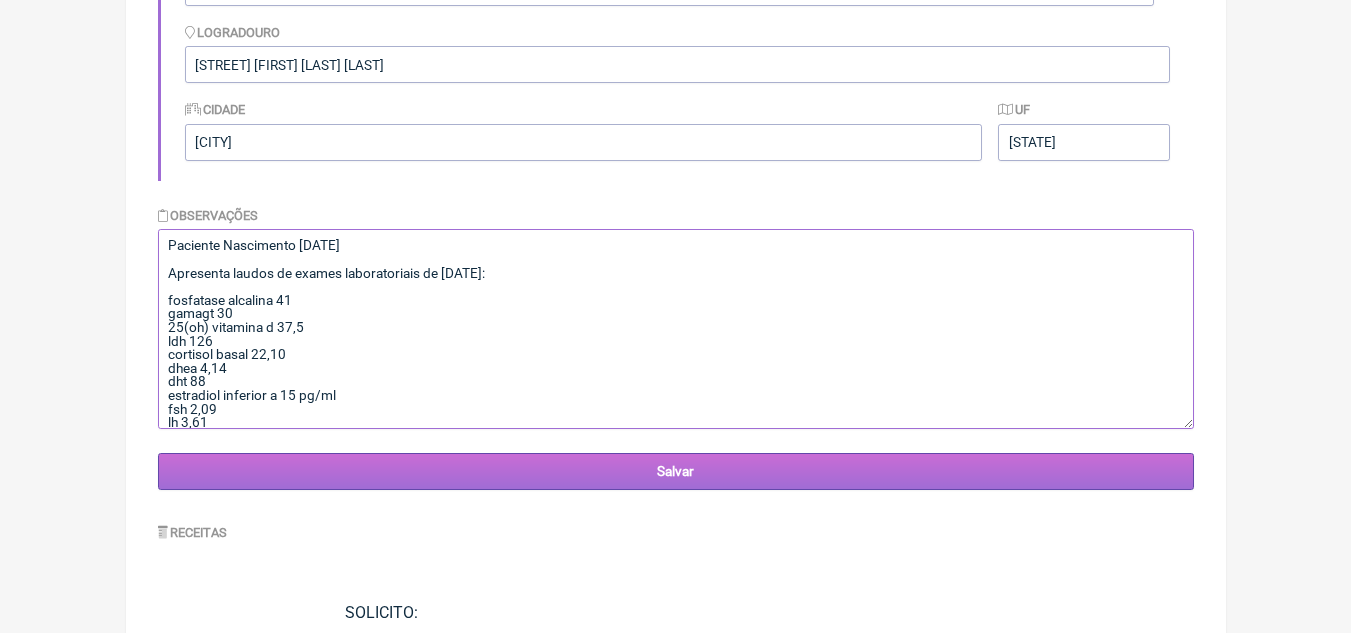 type on "Paciente Nascimento [DATE]
Apresenta laudos de exames laboratoriais de [DATE]:
fosfatase alcalina 41
gamagt 30
25(oh) vitamina d 37,5
ldh 126
cortisol basal 22,10
dhea 4,14
dht 88
estradiol inferior a 15 pg/ml
fsh 2,09
lh 3,61
prolactina 17,34
pth intacto 19
globulina laigadora de hormonios sexuais 130,3
t4 livre 0,78
testosterona total 35,57
tsh 5,14
testosterona livre 0,233
vitamina b12 481
homa-ir 1,68 insulina 7,1 glicode 96" 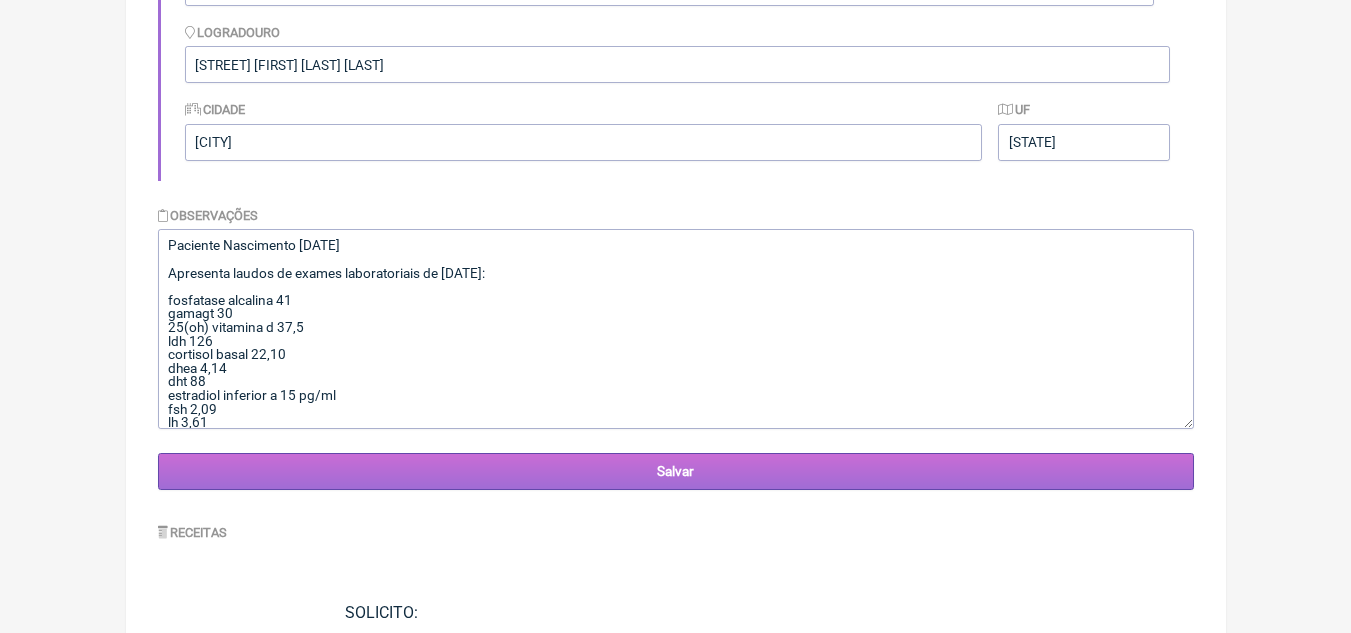 click on "Salvar" at bounding box center [676, 471] 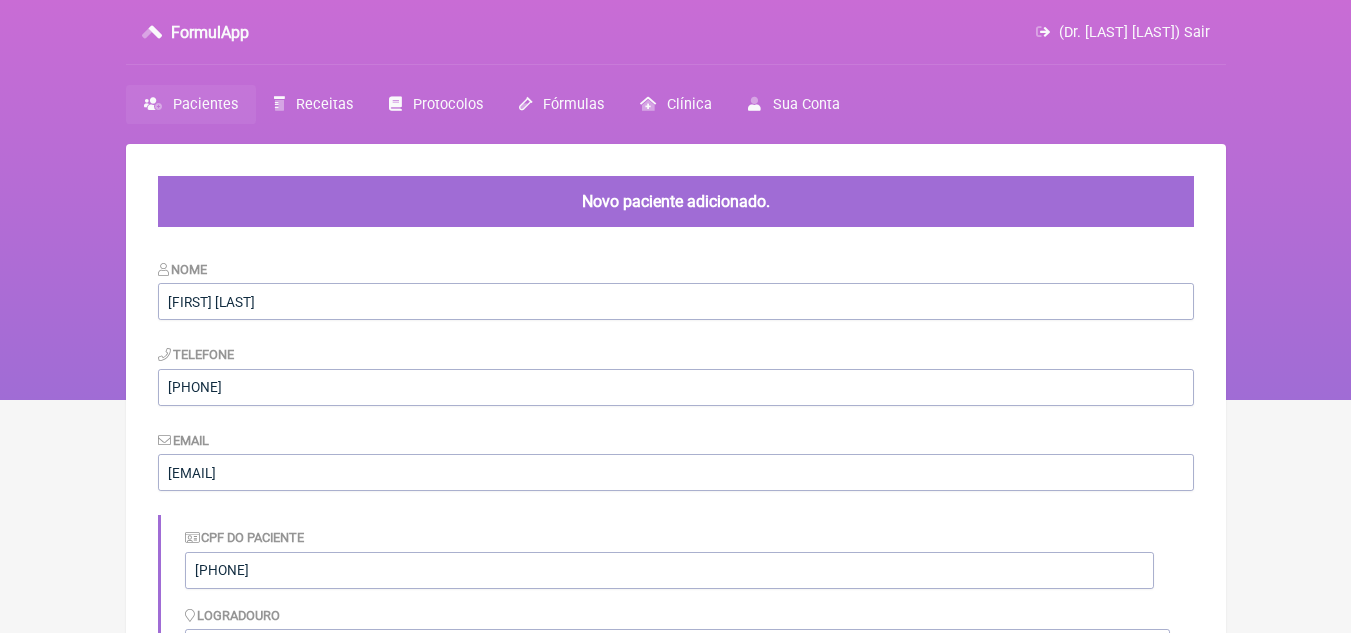 scroll, scrollTop: 0, scrollLeft: 0, axis: both 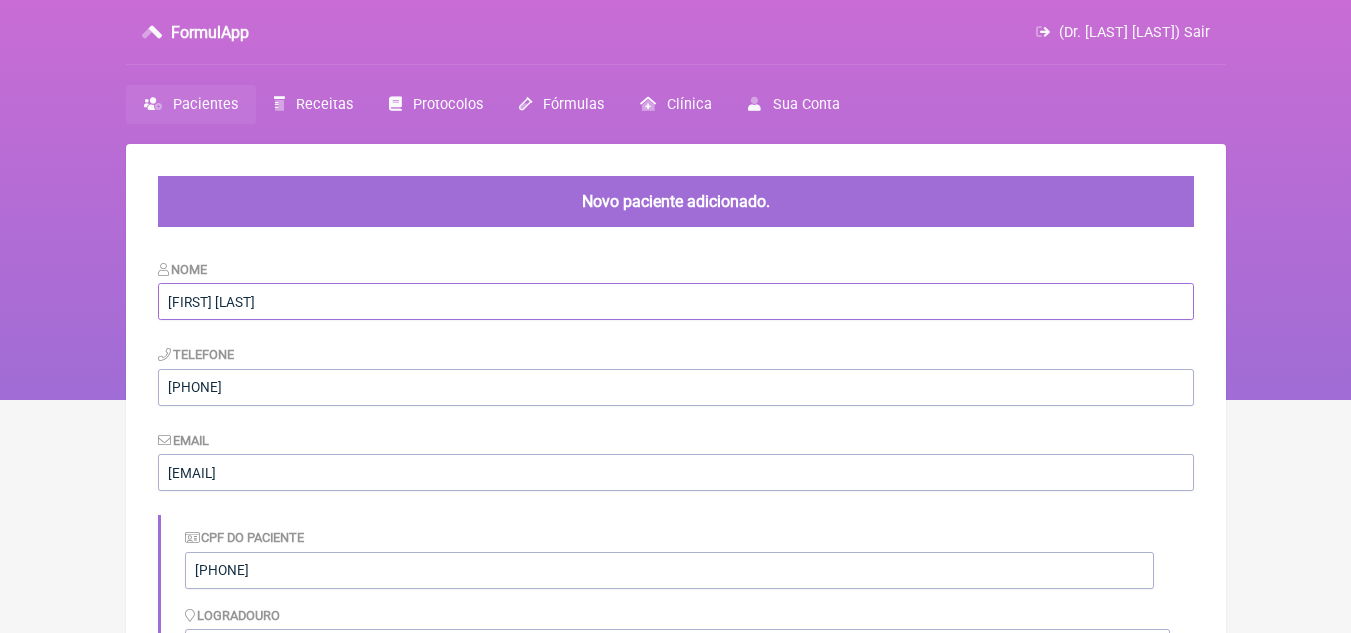 drag, startPoint x: 305, startPoint y: 290, endPoint x: 151, endPoint y: 306, distance: 154.82893 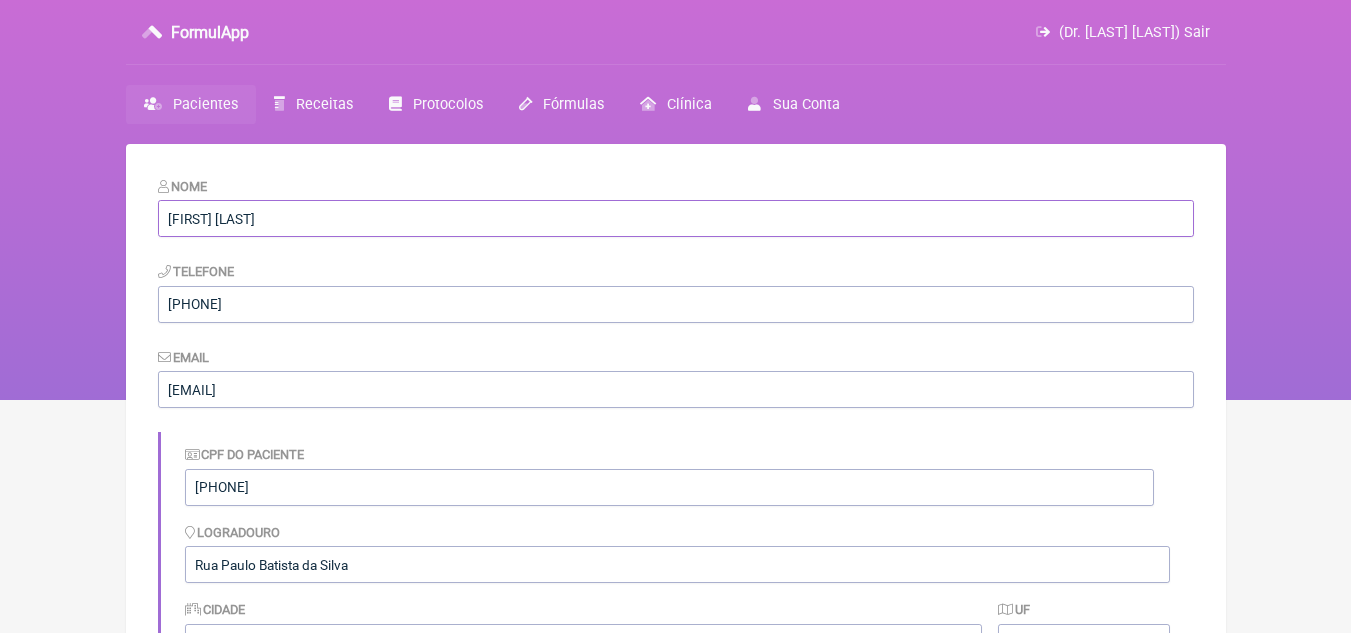 paste on "#REAVALIAÇÃO#  PACIENTE APRESENTANDO PA 130X70 MMHG NO MOMENTO. NEGA QUEIXAS  CD:  ALTA HOSPITALAR" 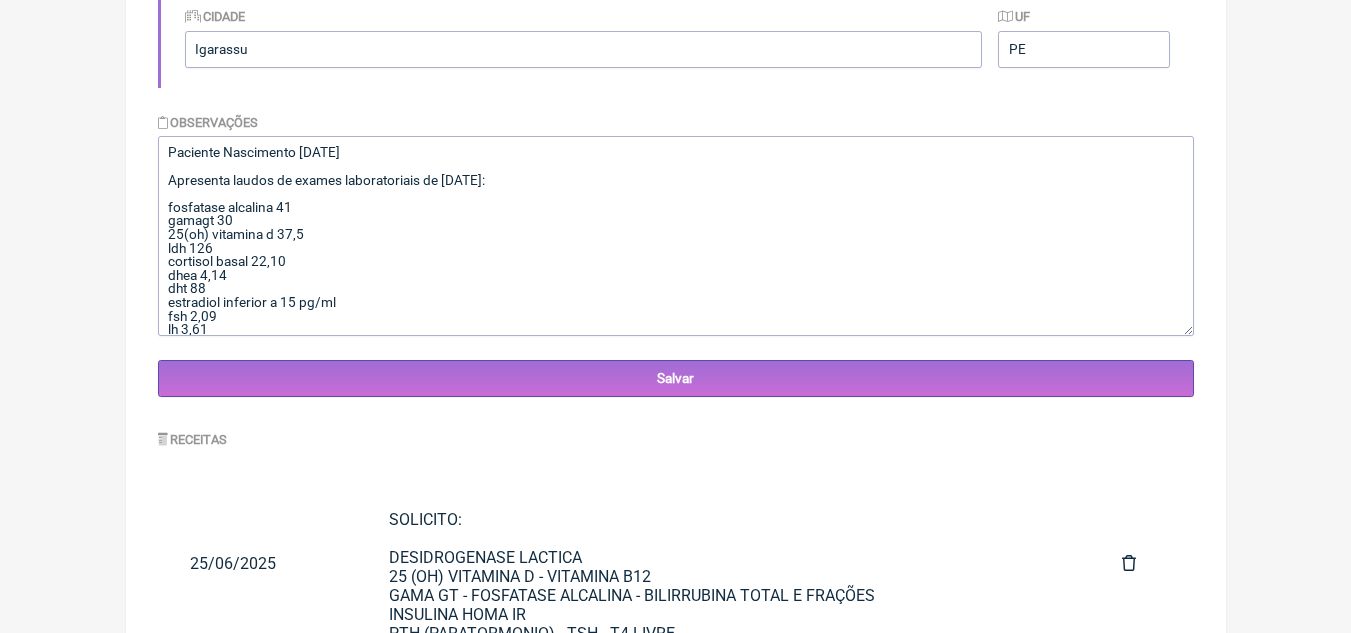 scroll, scrollTop: 559, scrollLeft: 0, axis: vertical 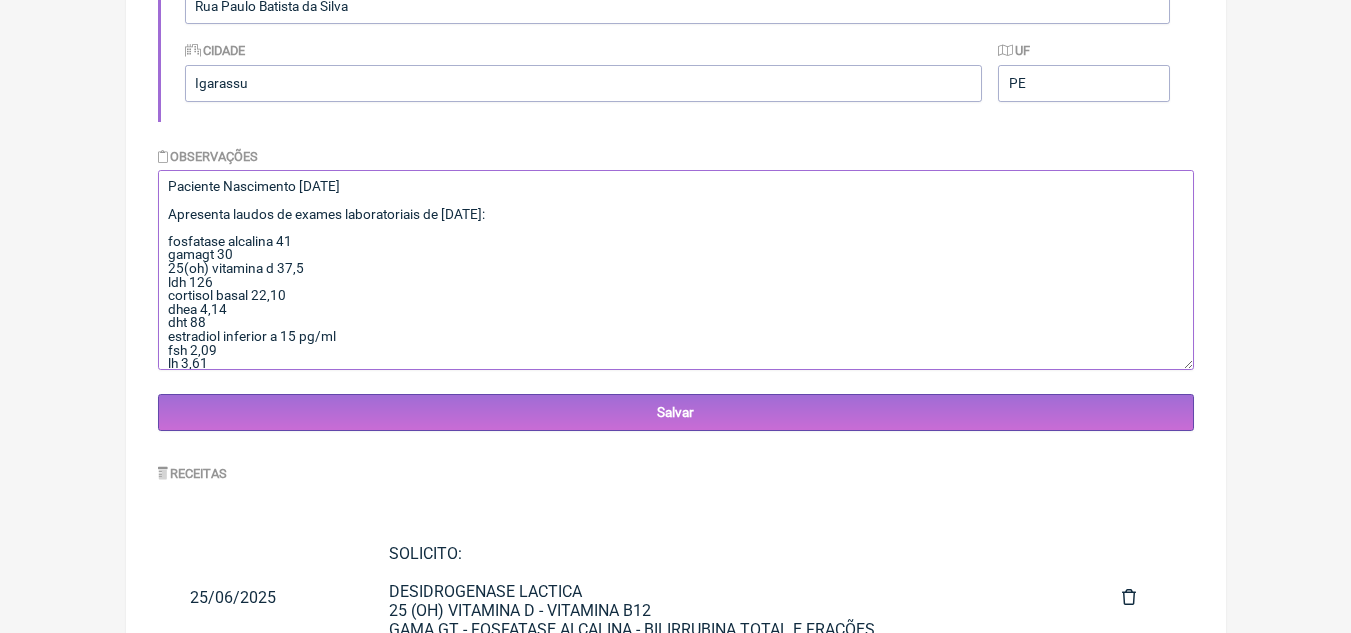 click on "Paciente Nascimento [DATE]
Apresenta laudos de exames laboratoriais de [DATE]:
fosfatase alcalina 41
gamagt 30
25(oh) vitamina d 37,5
ldh 126
cortisol basal 22,10
dhea 4,14
dht 88
estradiol inferior a 15 pg/ml
fsh 2,09
lh 3,61
prolactina 17,34
pth intacto 19
globulina laigadora de hormonios sexuais 130,3
t4 livre 0,78
testosterona total 35,57
tsh 5,14
testosterona livre 0,233
vitamina b12 481
homa-ir 1,68 insulina 7,1 glicode 96" at bounding box center (676, 270) 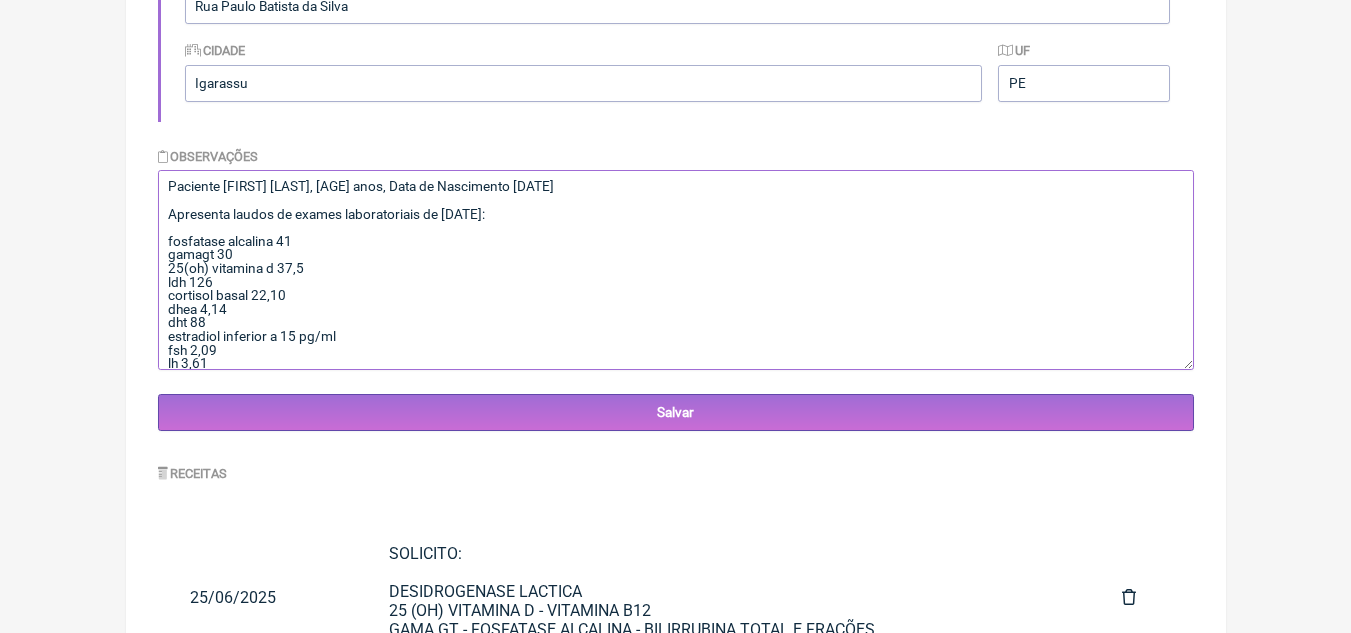 click on "Paciente Nascimento [DATE]
Apresenta laudos de exames laboratoriais de [DATE]:
fosfatase alcalina 41
gamagt 30
25(oh) vitamina d 37,5
ldh 126
cortisol basal 22,10
dhea 4,14
dht 88
estradiol inferior a 15 pg/ml
fsh 2,09
lh 3,61
prolactina 17,34
pth intacto 19
globulina laigadora de hormonios sexuais 130,3
t4 livre 0,78
testosterona total 35,57
tsh 5,14
testosterona livre 0,233
vitamina b12 481
homa-ir 1,68 insulina 7,1 glicode 96" at bounding box center [676, 270] 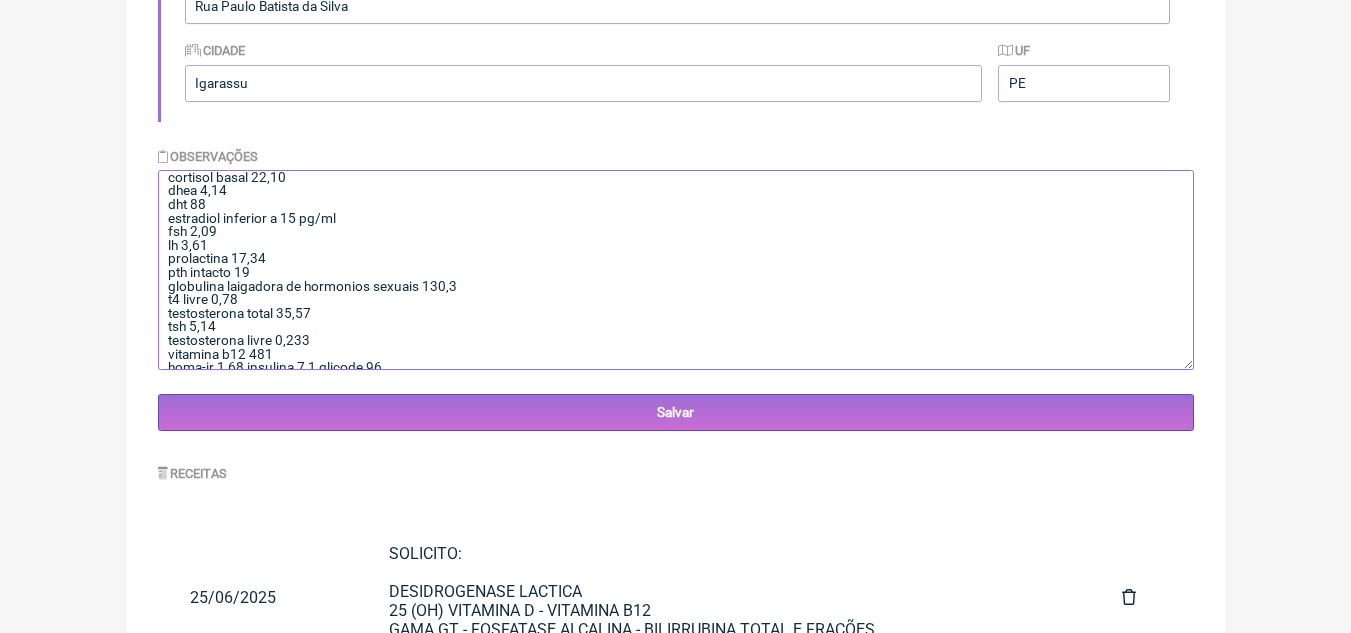 scroll, scrollTop: 161, scrollLeft: 0, axis: vertical 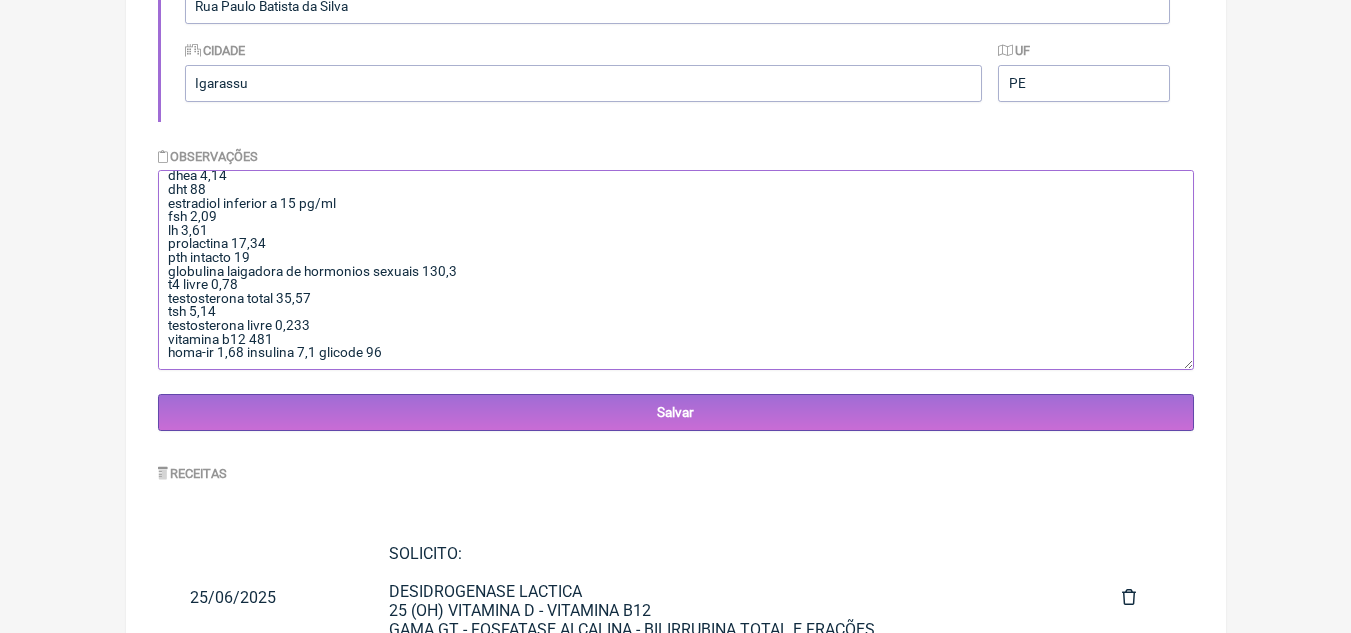 drag, startPoint x: 335, startPoint y: 347, endPoint x: 387, endPoint y: 369, distance: 56.462376 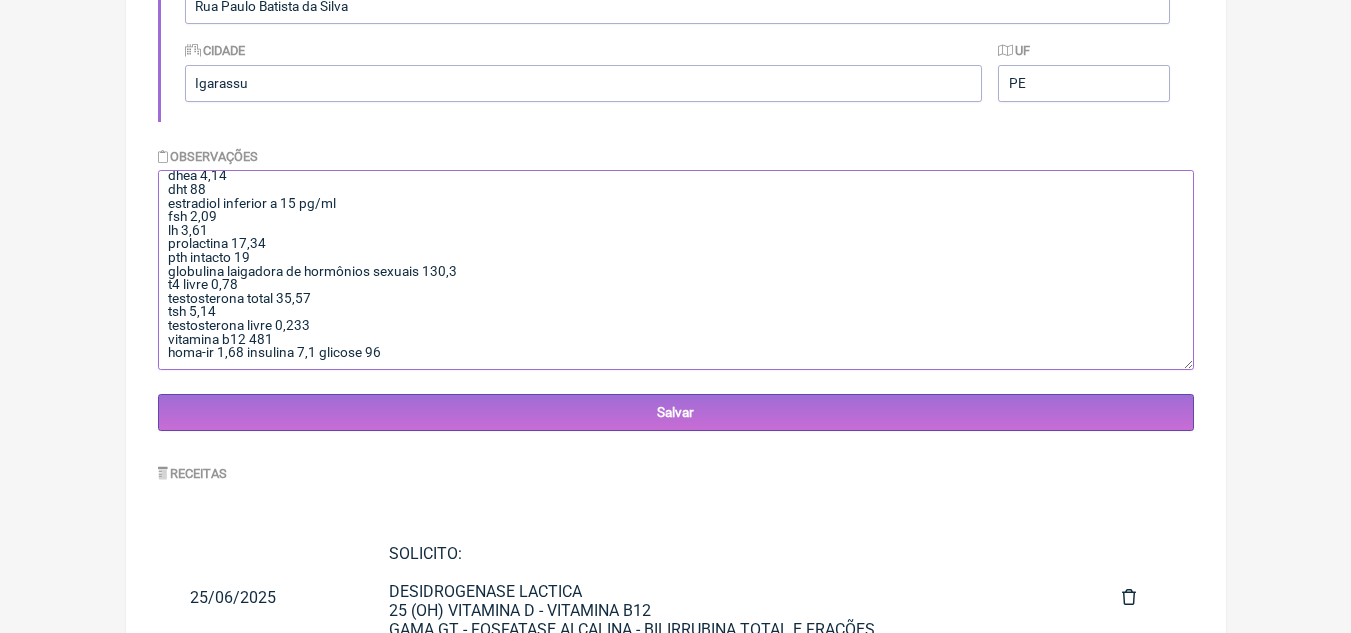drag, startPoint x: 274, startPoint y: 264, endPoint x: 258, endPoint y: 261, distance: 16.27882 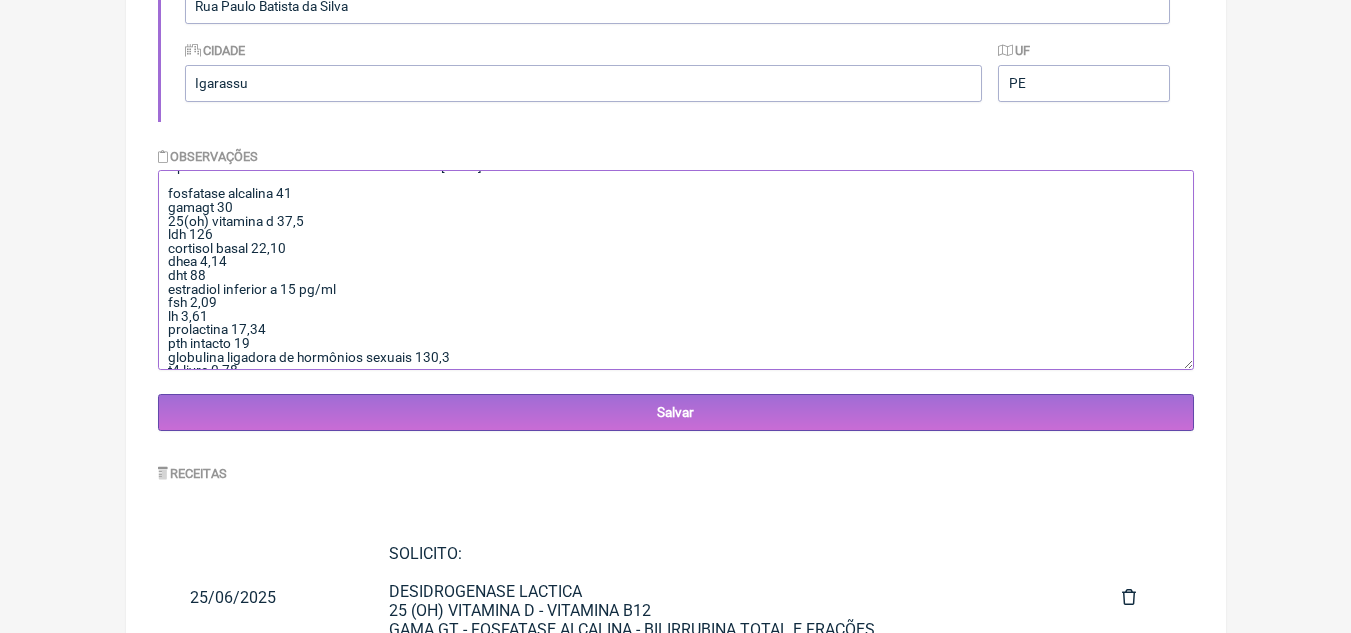 scroll, scrollTop: 0, scrollLeft: 0, axis: both 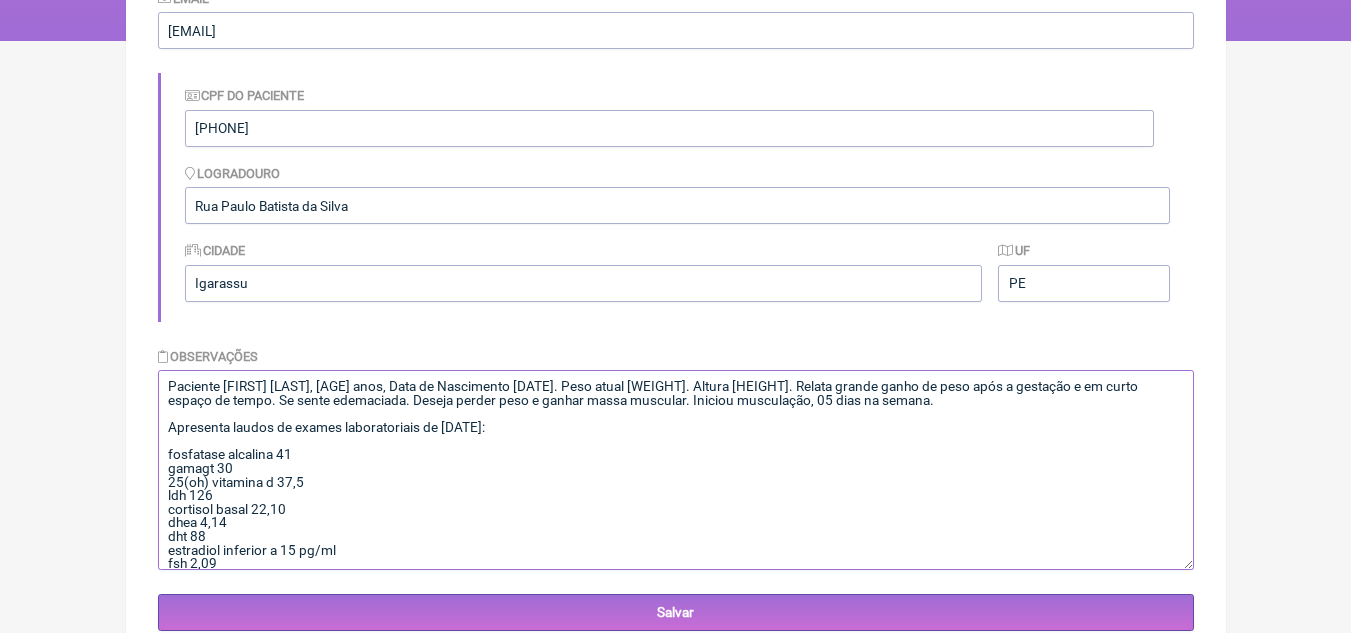 type on "Paciente [FIRST] [LAST], [AGE] anos, Data de Nascimento [DATE]. Peso atual [WEIGHT]. Altura [HEIGHT]. Relata grande ganho de peso após a gestação e em curto espaço de tempo. Se sente edemaciada. Deseja perder peso e ganhar massa muscular. Iniciou musculação, 05 dias na semana.
Apresenta laudos de exames laboratoriais de [DATE]:
fosfatase alcalina 41
gamagt 30
25(oh) vitamina d 37,5
ldh 126
cortisol basal 22,10
dhea 4,14
dht 88
estradiol inferior a 15 pg/ml
fsh 2,09
lh 3,61
prolactina 17,34
pth intacto 19
globulina ligadora de hormônios sexuais 130,3
t4 livre 0,78
testosterona total 35,57
tsh 5,14
testosterona livre 0,233
vitamina b12 481
homa-ir 1,68 insulina 7,1 glicose 96" 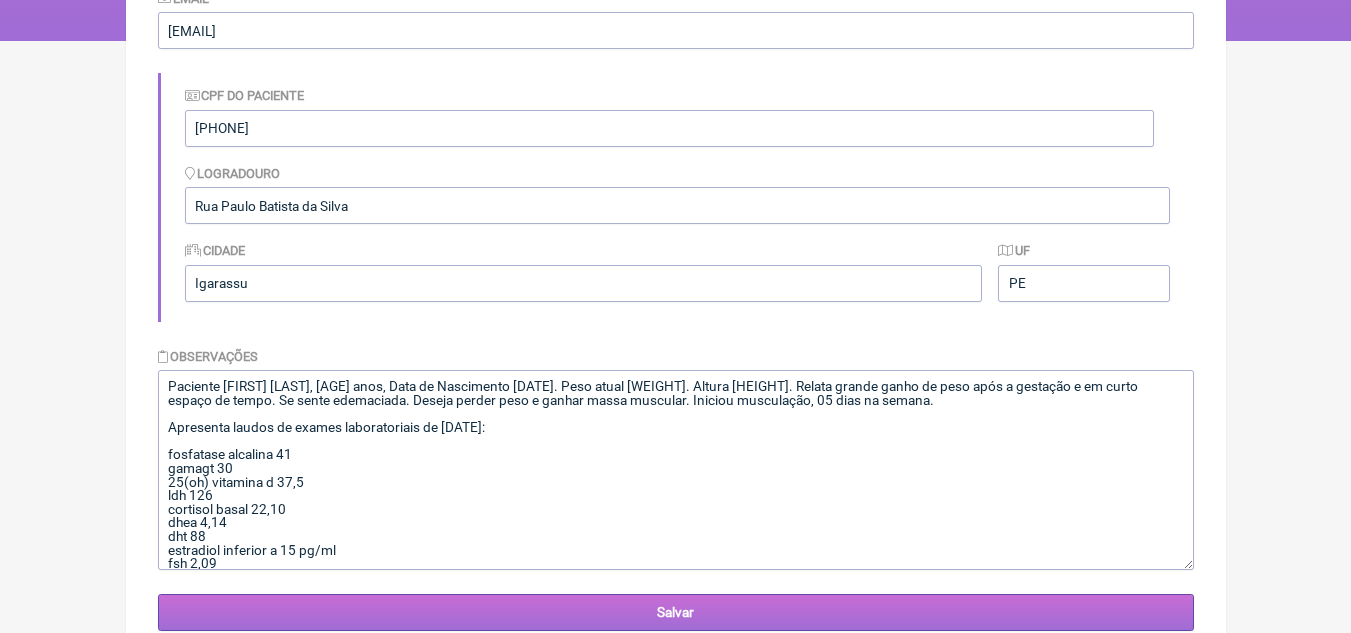 click on "Salvar" at bounding box center (676, 612) 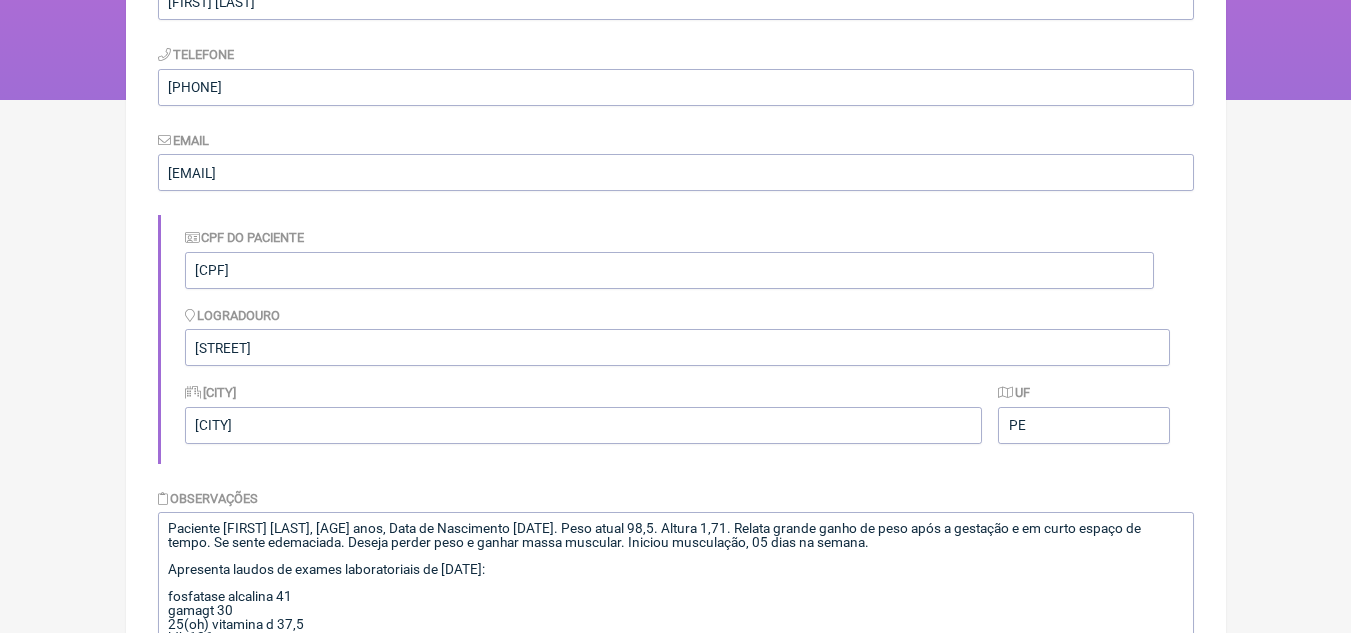 scroll, scrollTop: 700, scrollLeft: 0, axis: vertical 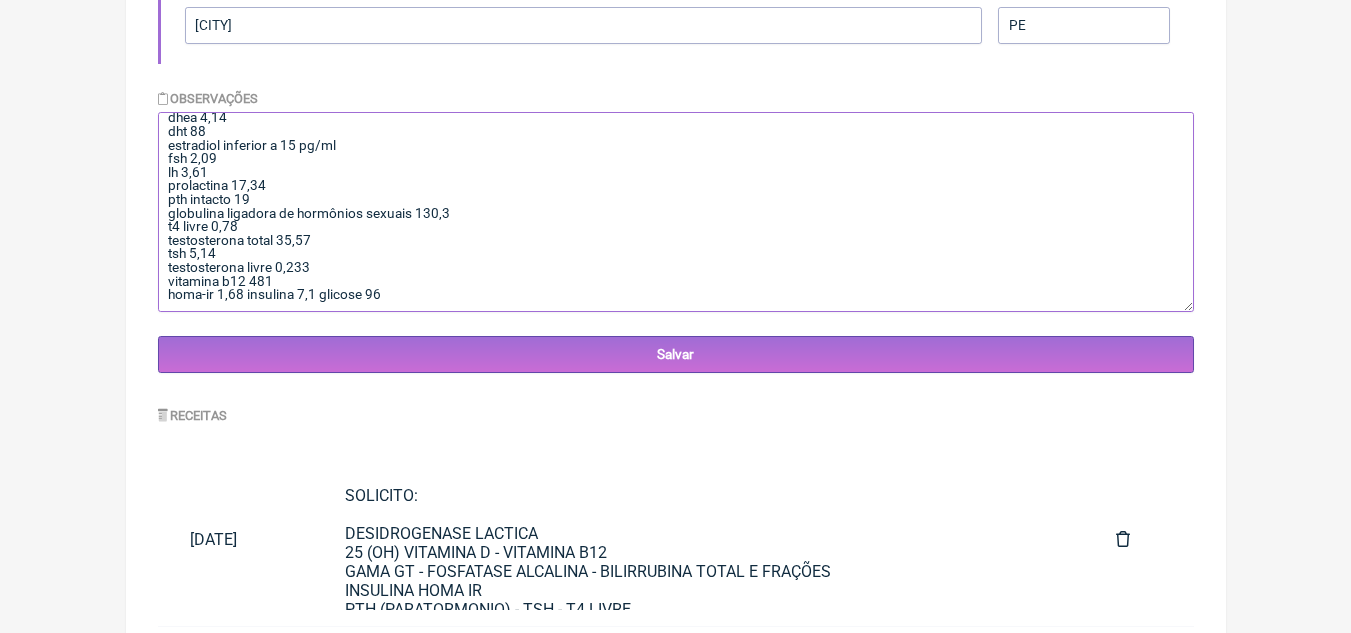 drag, startPoint x: 169, startPoint y: 128, endPoint x: 385, endPoint y: 323, distance: 291 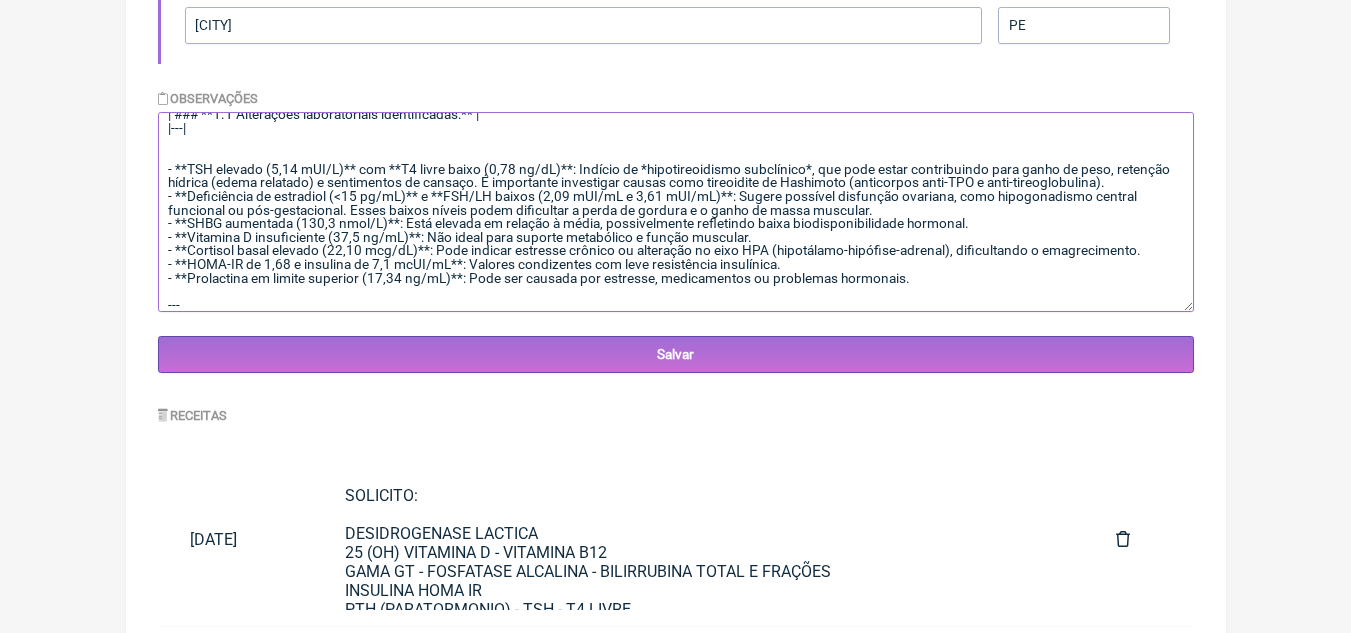 scroll, scrollTop: 359, scrollLeft: 0, axis: vertical 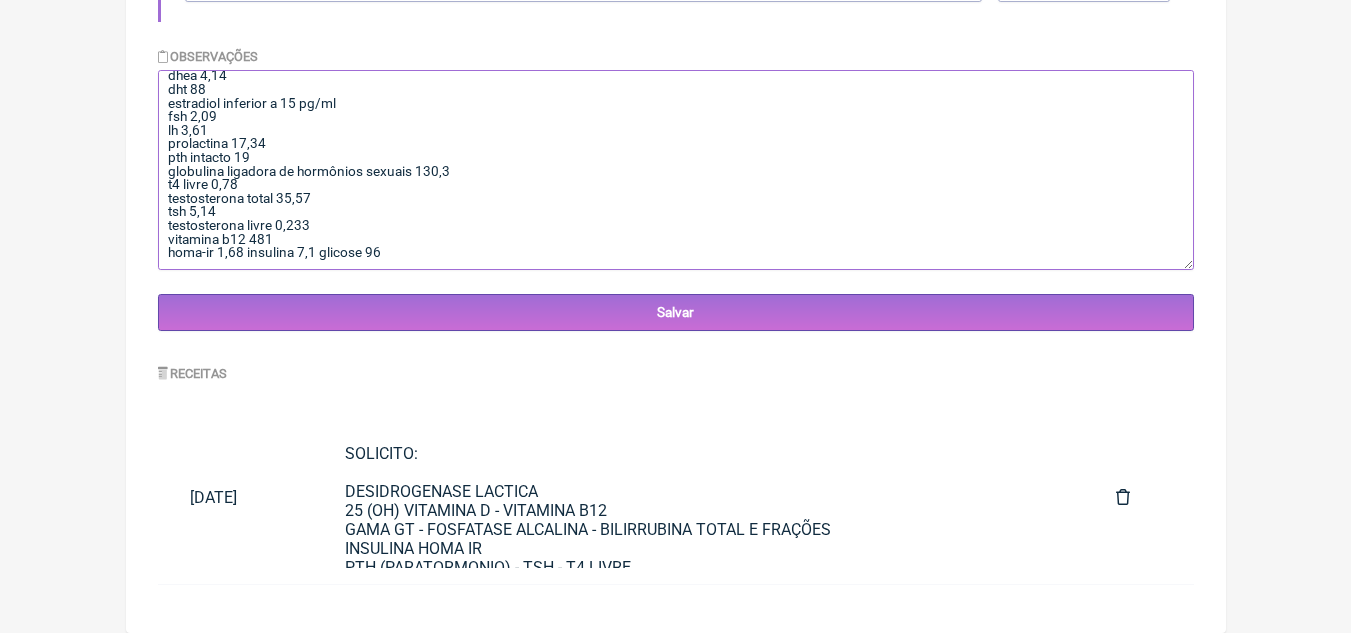 click on "Paciente Midian da Silva Araujo, 26 anos, Data de Nascimento 08/06/1999. Peso atual 98,5. Altura 1,71. Relata grande ganho de peso após a gestação e em curto espaço de tempo. Se sente edemaciada. Deseja perder peso e ganhar massa muscular. Iniciou musculação, 05 dias na semana.
Apresenta laudos de exames laboratoriais de 27/06/2025:
fosfatase alcalina 41
gamagt 30
25(oh) vitamina d 37,5
ldh 126
cortisol basal 22,10
dhea 4,14
dht 88
estradiol inferior a 15 pg/ml
fsh 2,09
lh 3,61
prolactina 17,34
pth intacto 19
globulina ligadora de hormônios sexuais 130,3
t4 livre 0,78
testosterona total 35,57
tsh 5,14
testosterona livre 0,233
vitamina b12 481
homa-ir 1,68 insulina 7,1 glicose 96" at bounding box center (676, 170) 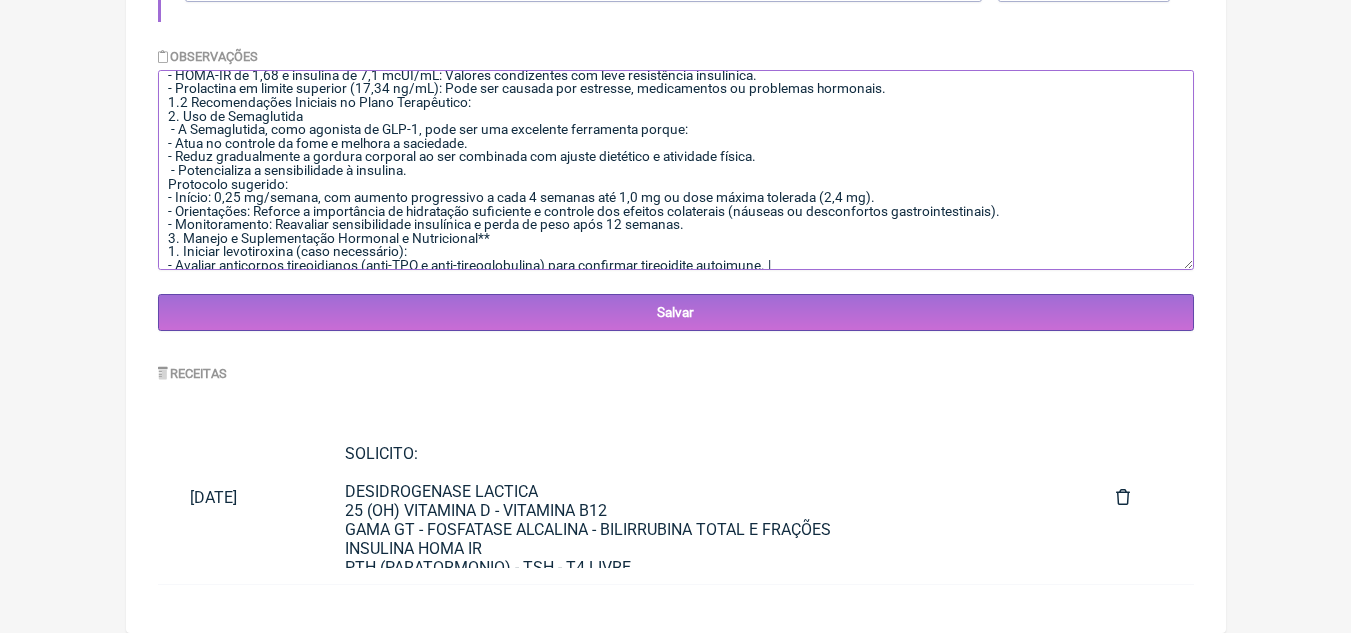 scroll, scrollTop: 1212, scrollLeft: 0, axis: vertical 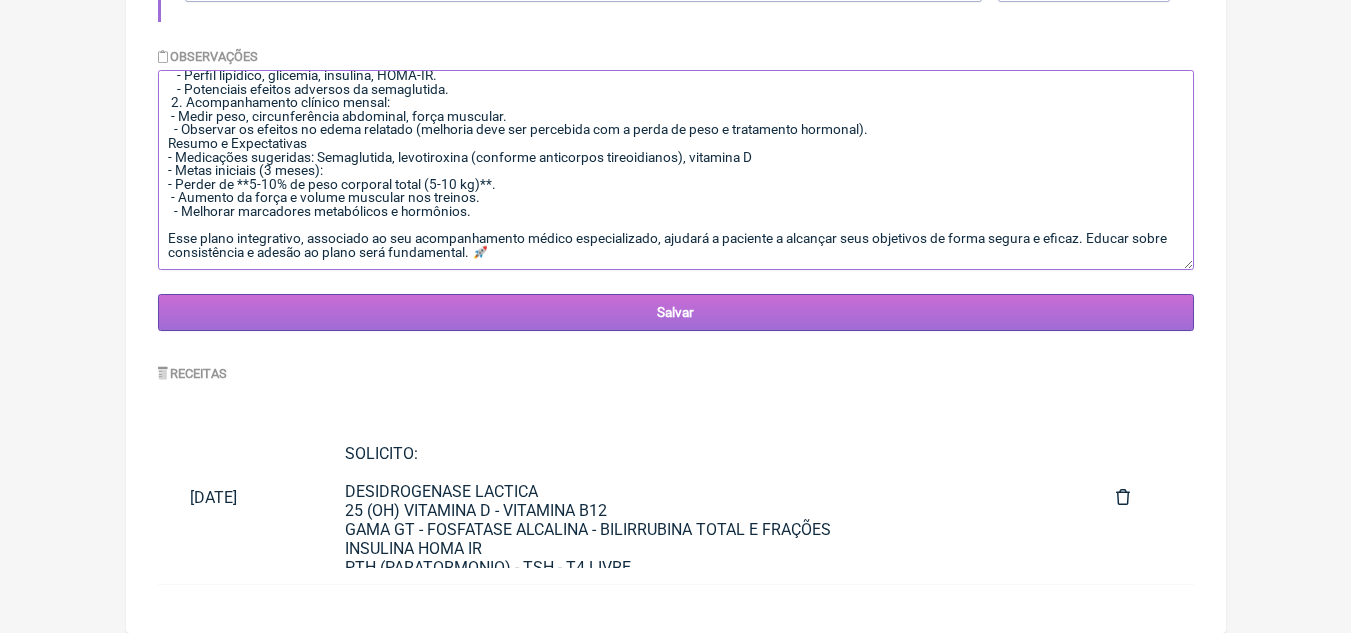 type on "Paciente Midian da Silva Araujo, 26 anos, Data de Nascimento 08/06/1999. Peso atual 98,5. Altura 1,71. Relata grande ganho de peso após a gestação e em curto espaço de tempo. Se sente edemaciada. Deseja perder peso e ganhar massa muscular. Iniciou musculação, 05 dias na semana.
Apresenta laudos de exames laboratoriais de 27/06/2025:
fosfatase alcalina 41
gamagt 30
25(oh) vitamina d 37,5
ldh 126
cortisol basal 22,10
dhea 4,14
dht 88
estradiol inferior a 15 pg/ml
fsh 2,09
lh 3,61
prolactina 17,34
pth intacto 19
globulina ligadora de hormônios sexuais 130,3
t4 livre 0,78
testosterona total 35,57
tsh 5,14
testosterona livre 0,233
vitamina b12 481
homa-ir 1,68 insulina 7,1 glicose 96
Planejamento Terapêutico para a Paciente Midian da Silva Araujo
Com base nas informações clínicas da paciente e nos resultados dos exames laboratoriais apresentados, um plano integrado pode ser traçado de forma segura, envolvendo a abordagem medicamentosa, ajustes no estilo de vida e monitoramento contínuo.
Seguem as ações r..." 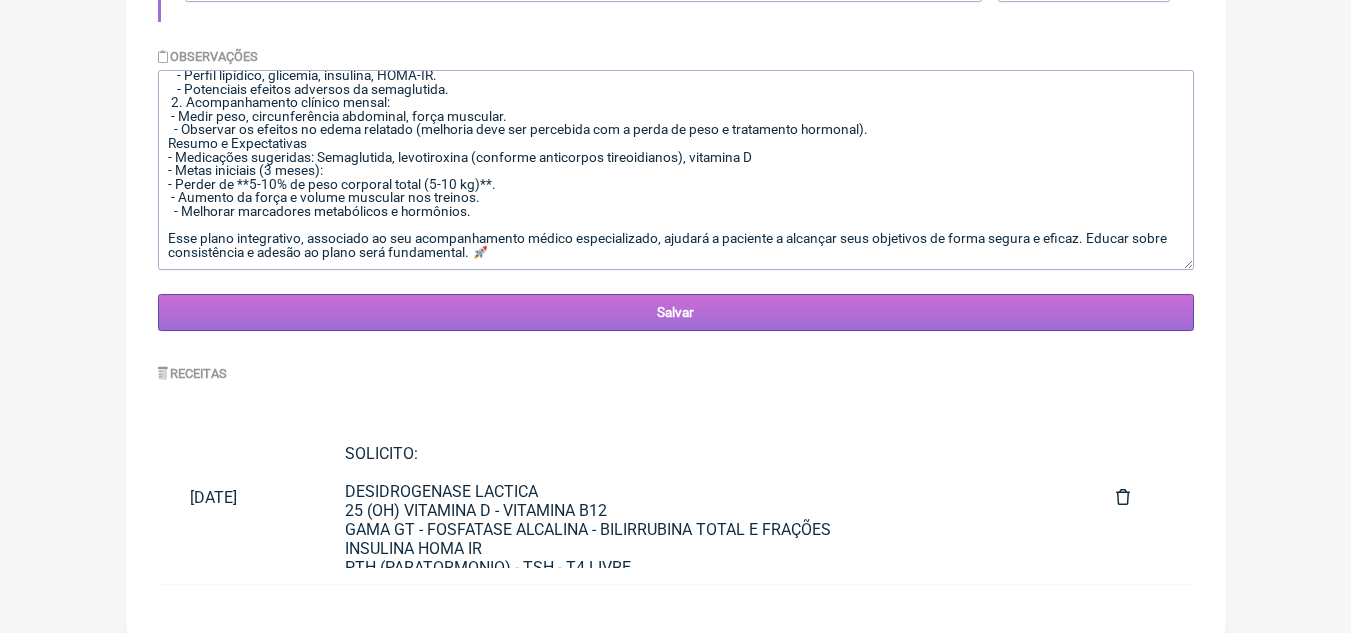 click on "Salvar" at bounding box center (676, 312) 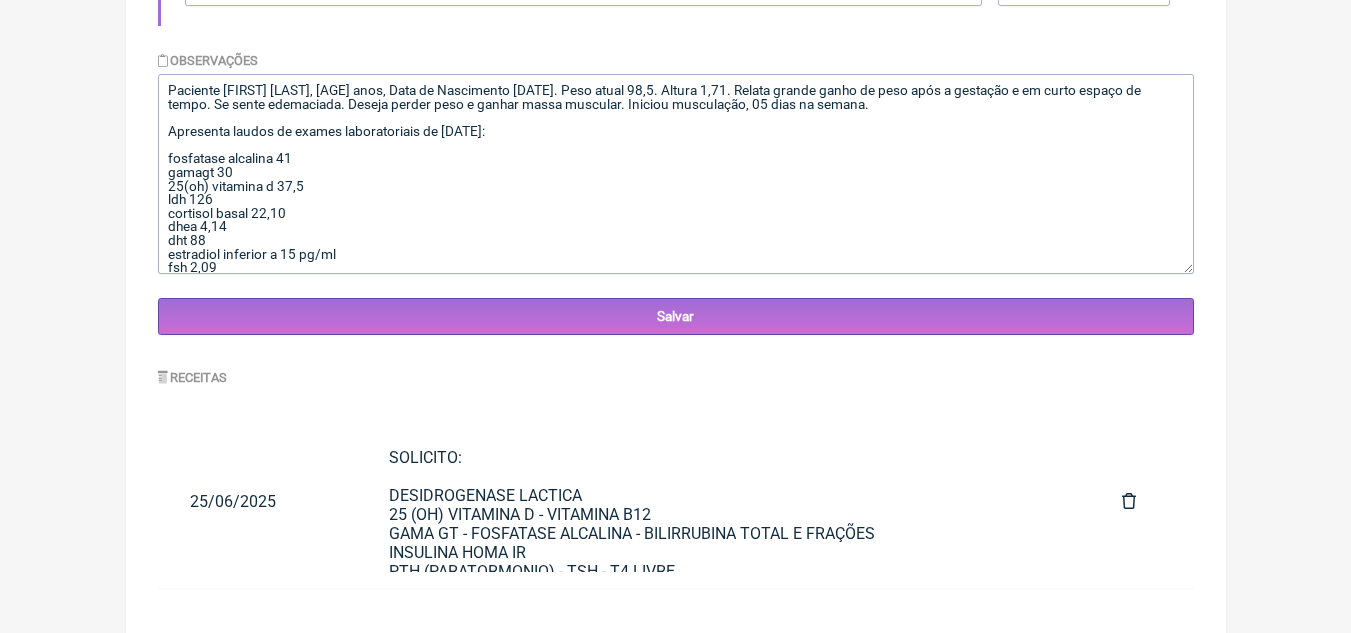 scroll, scrollTop: 742, scrollLeft: 0, axis: vertical 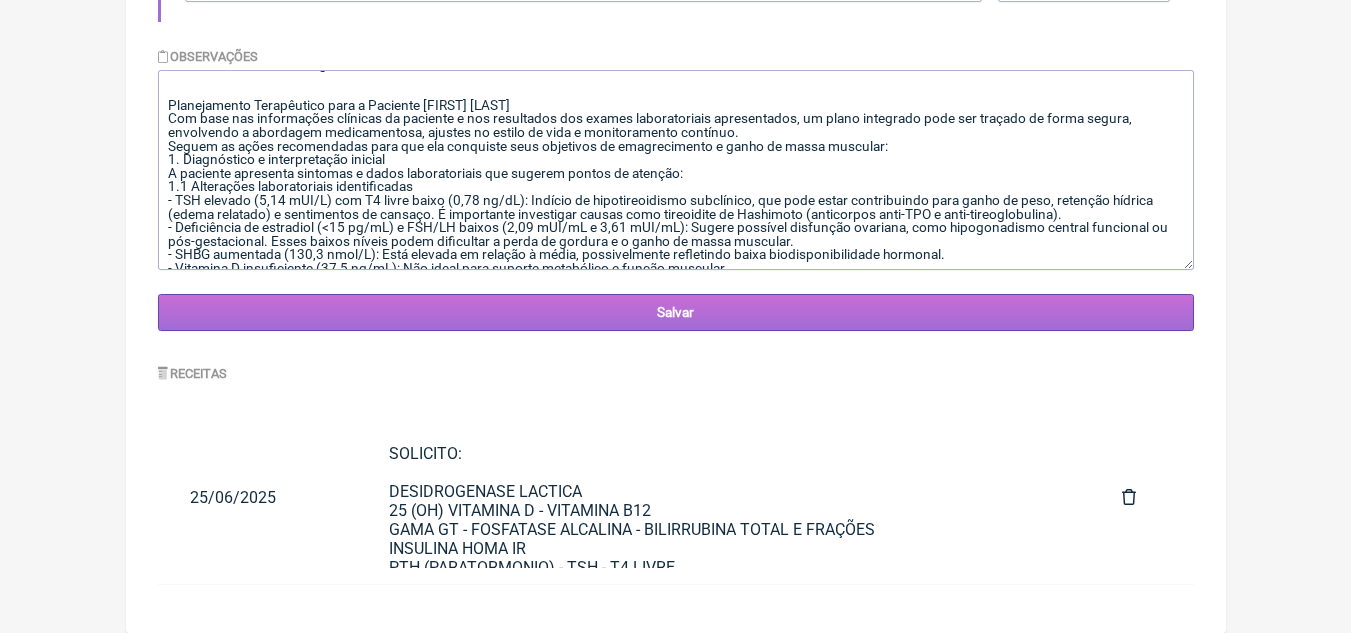 click on "Salvar" at bounding box center [676, 312] 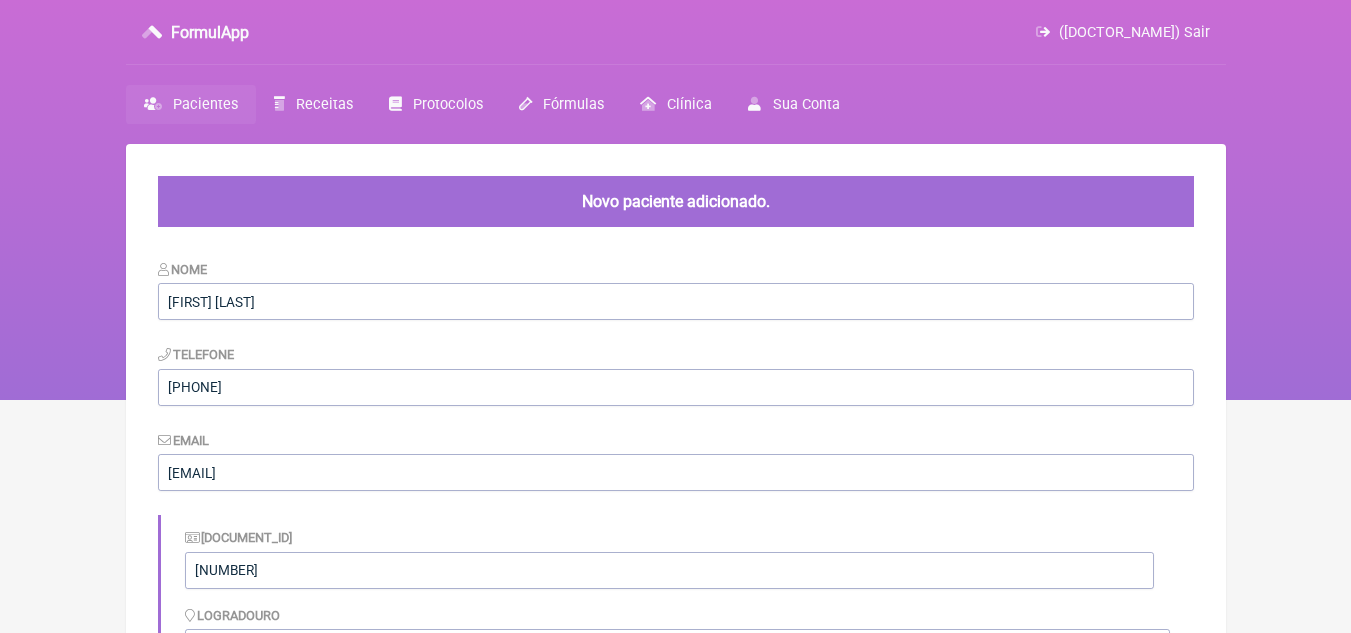scroll, scrollTop: 0, scrollLeft: 0, axis: both 